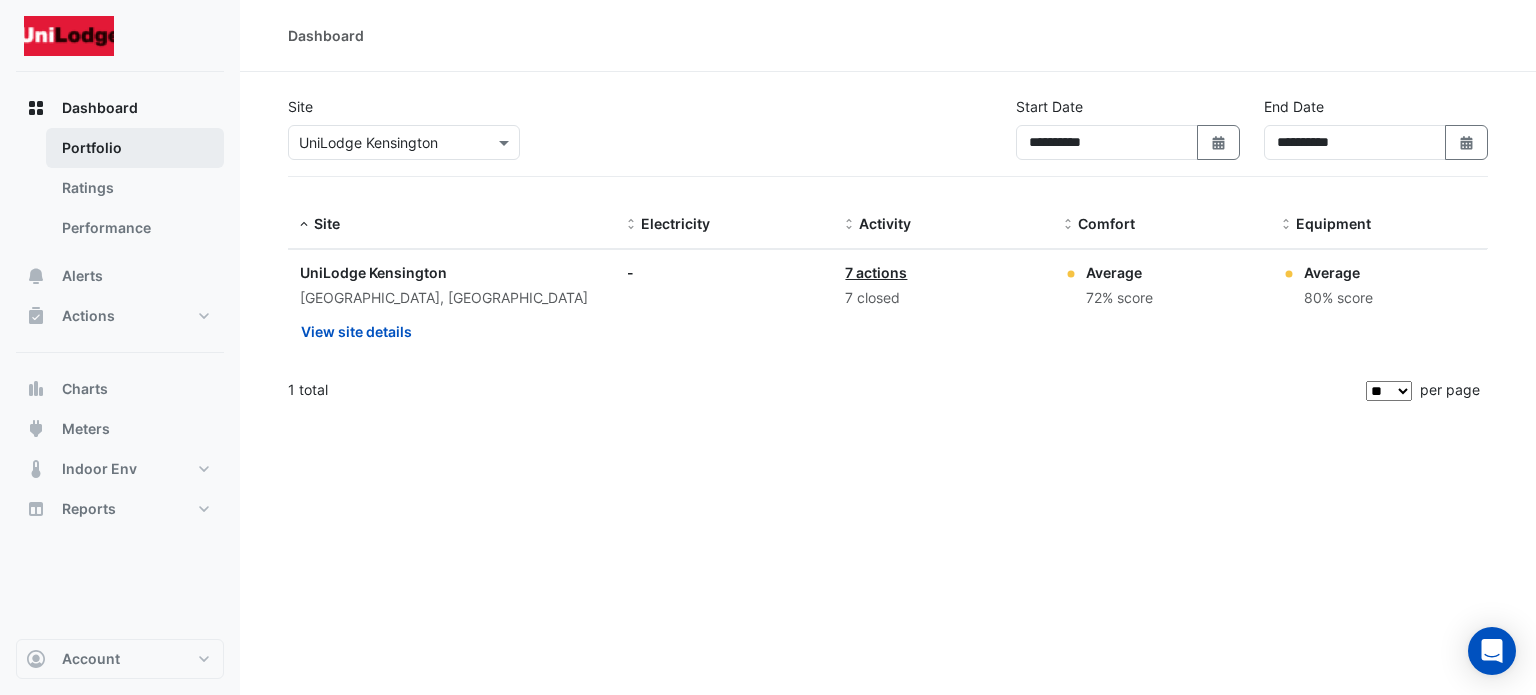 scroll, scrollTop: 0, scrollLeft: 0, axis: both 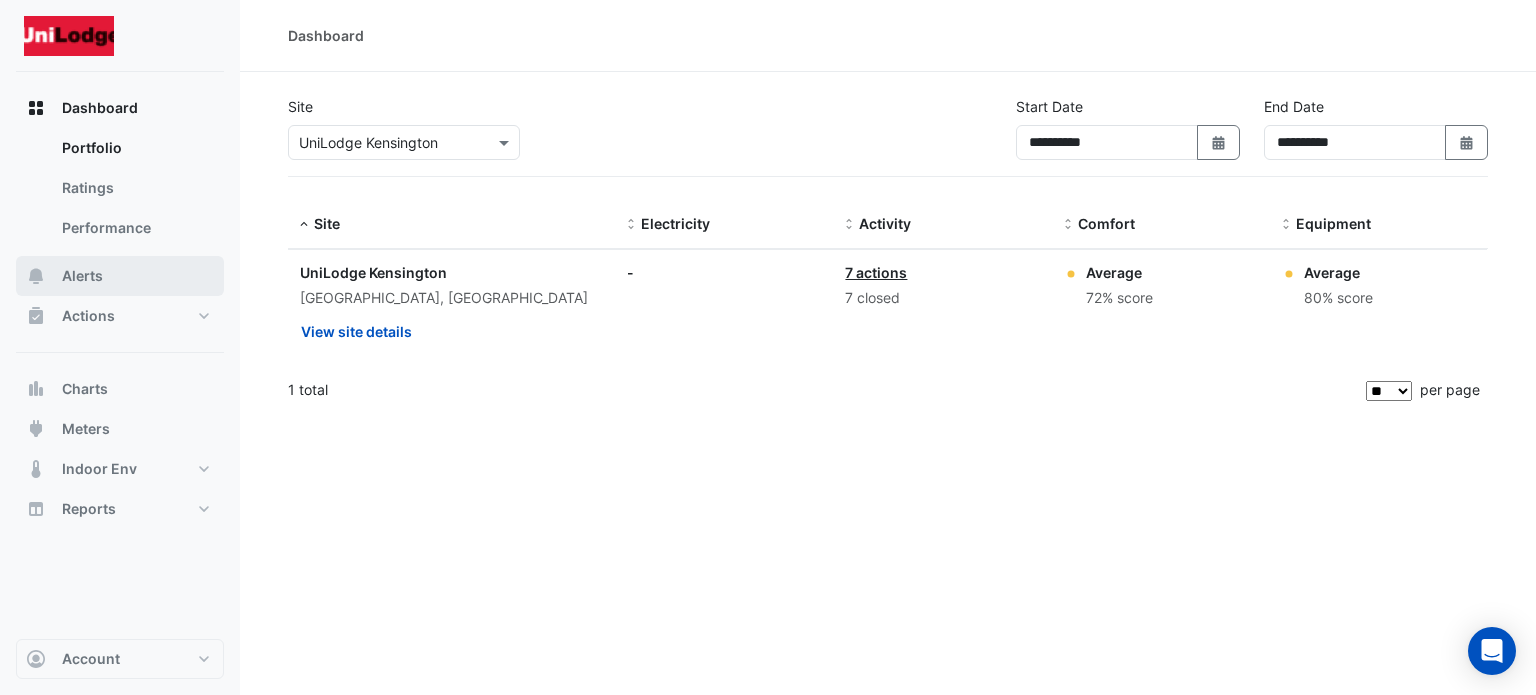 click on "Alerts" at bounding box center [82, 276] 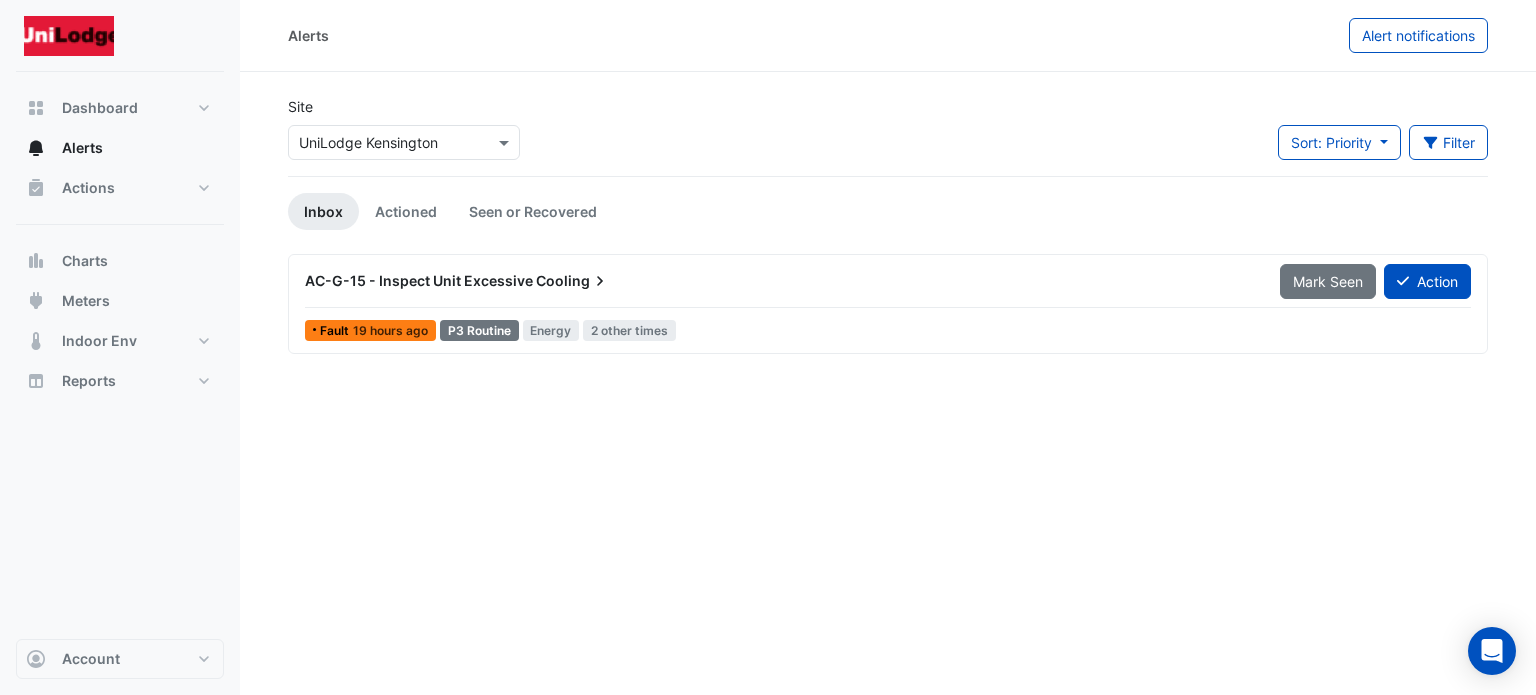 scroll, scrollTop: 0, scrollLeft: 0, axis: both 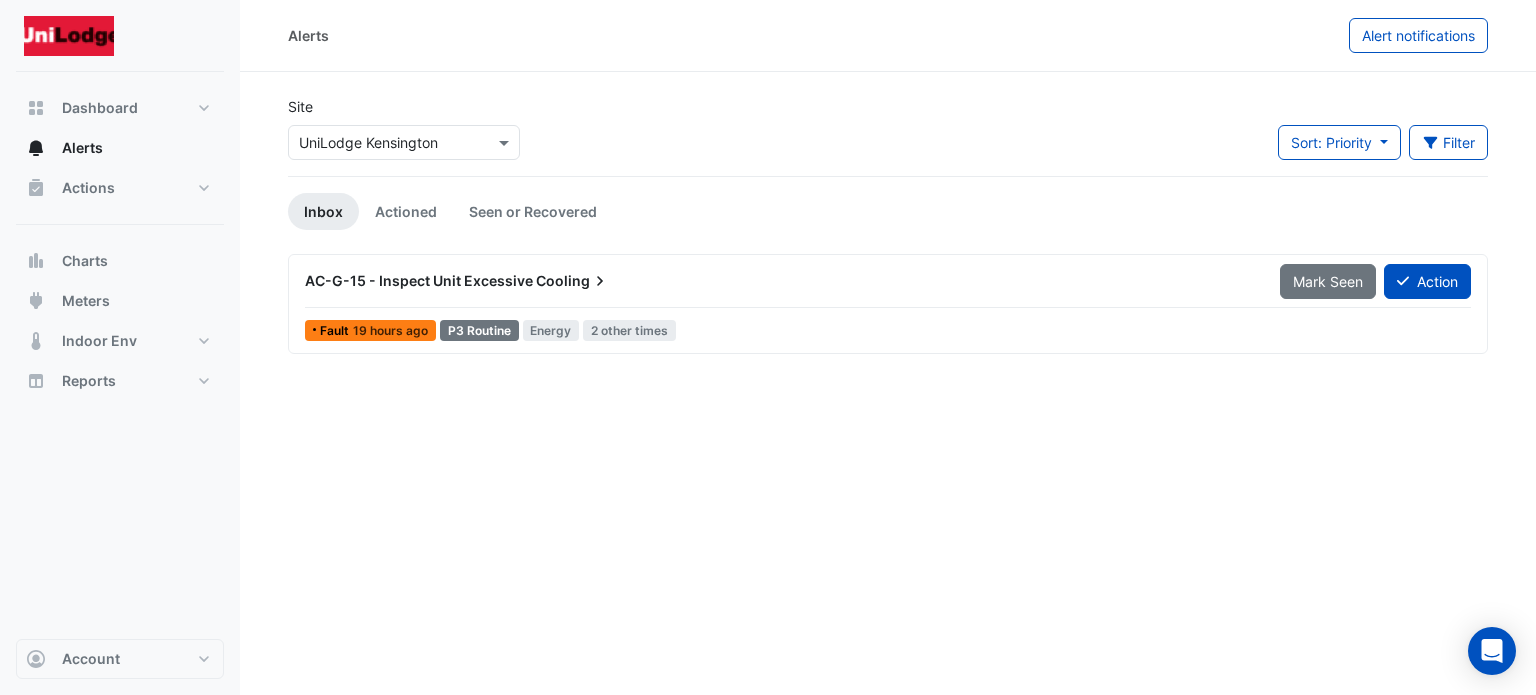 click on "Cooling" at bounding box center [573, 281] 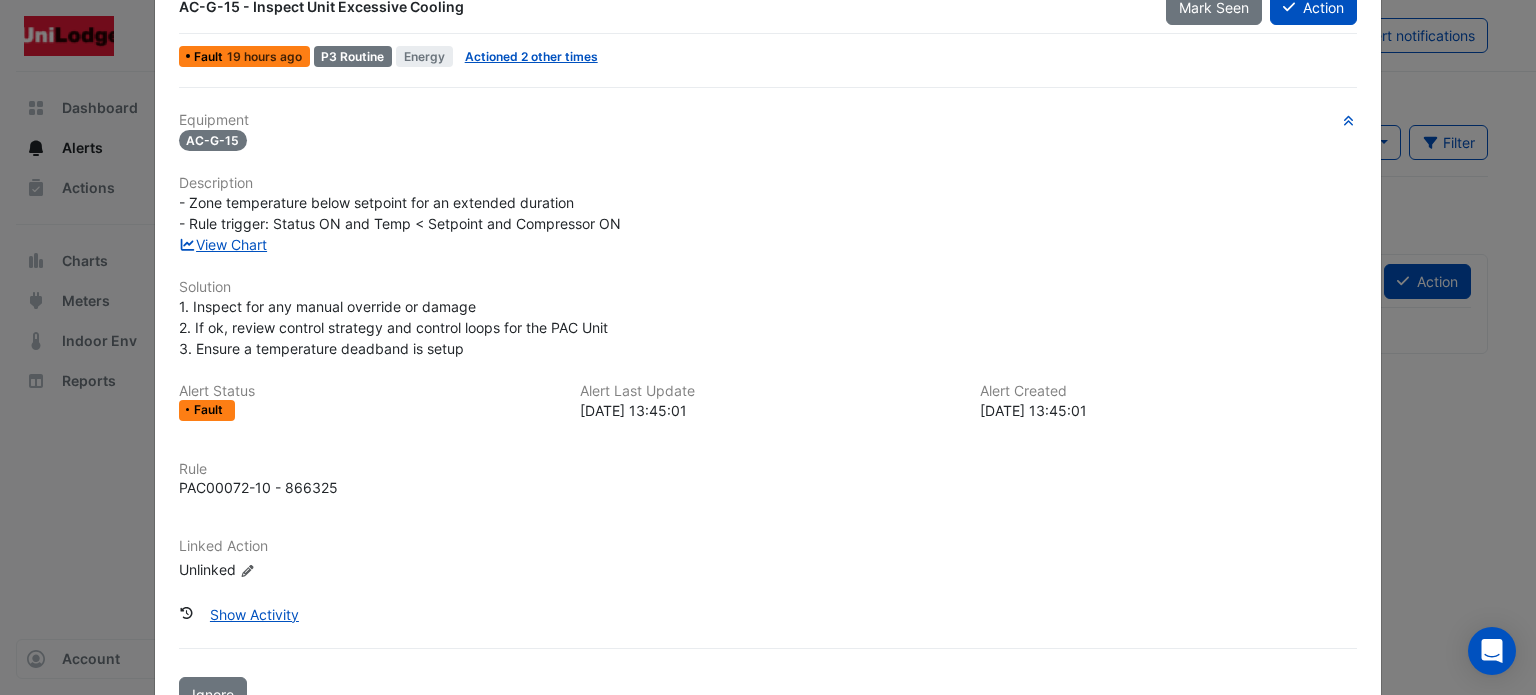 scroll, scrollTop: 114, scrollLeft: 0, axis: vertical 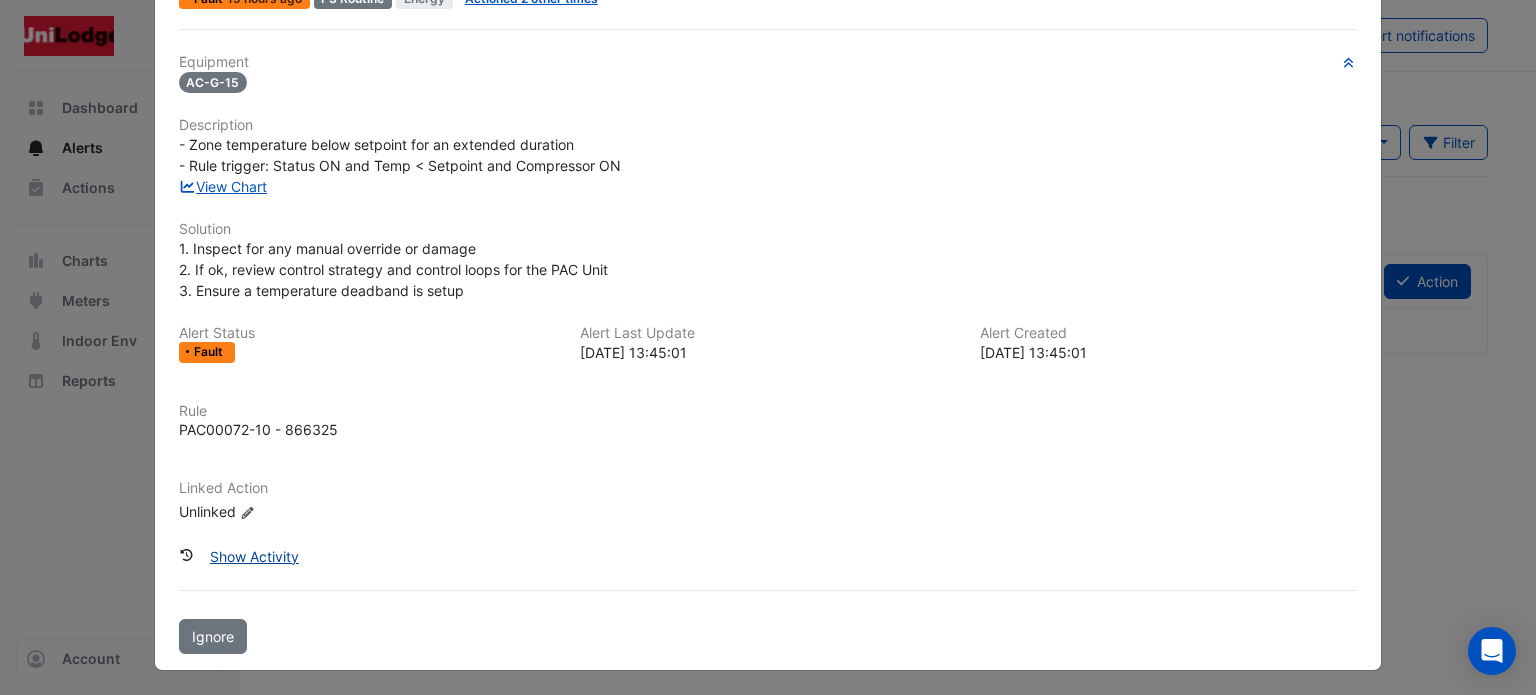 click on "Show Activity" 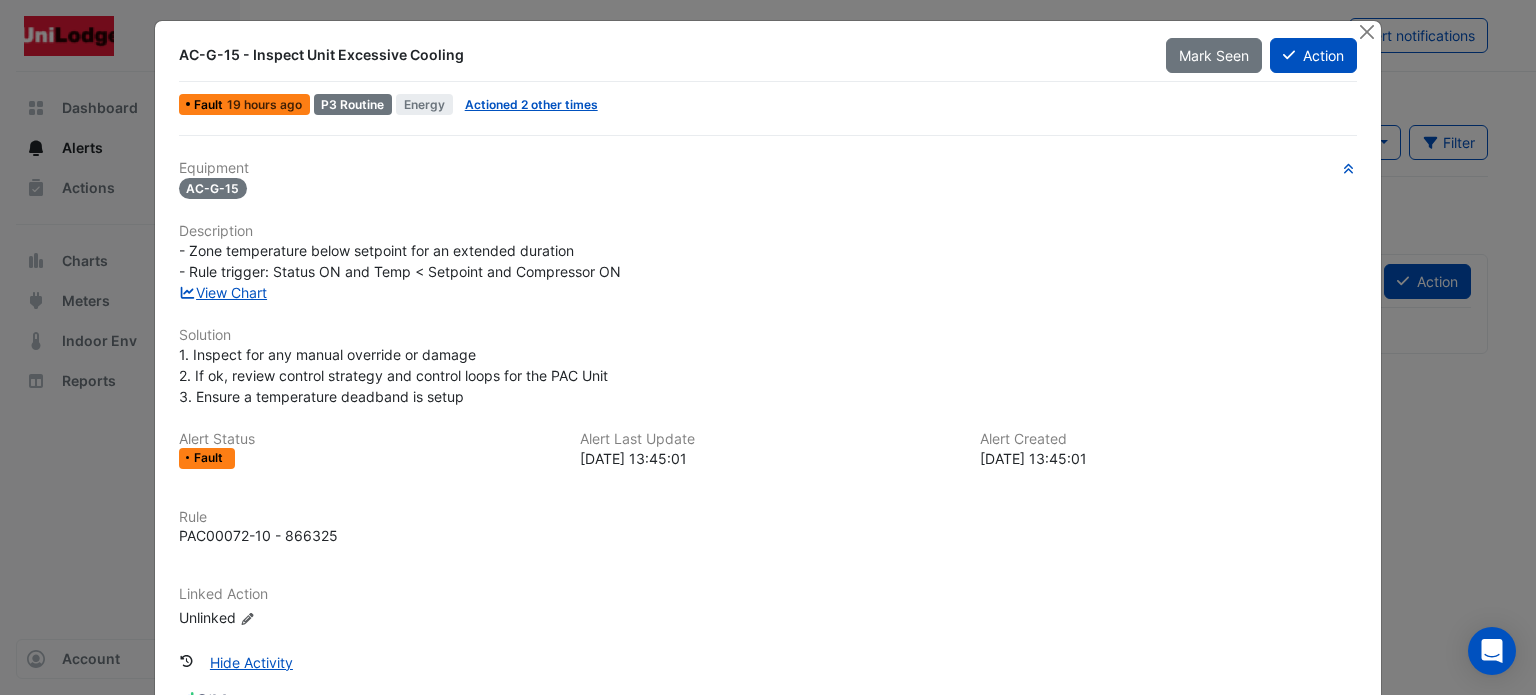 scroll, scrollTop: 0, scrollLeft: 0, axis: both 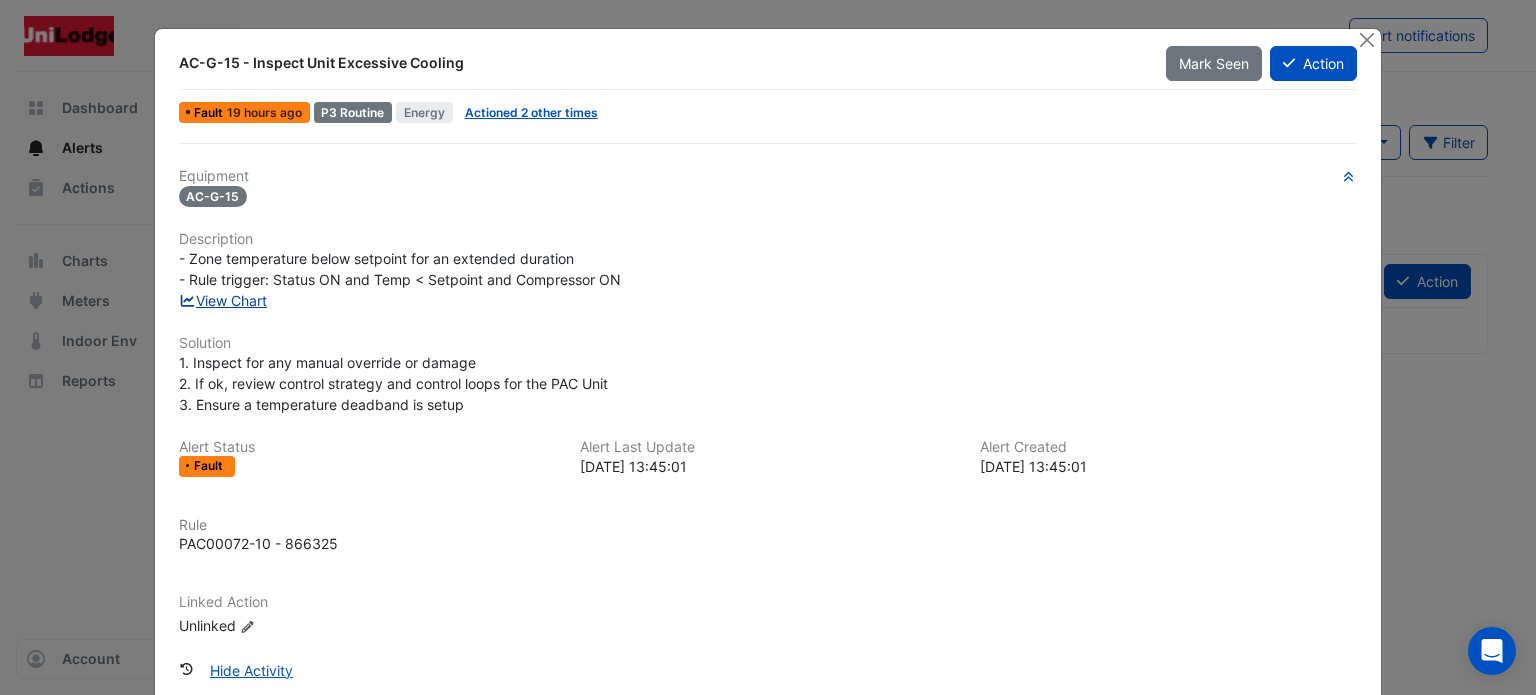 click on "View Chart" 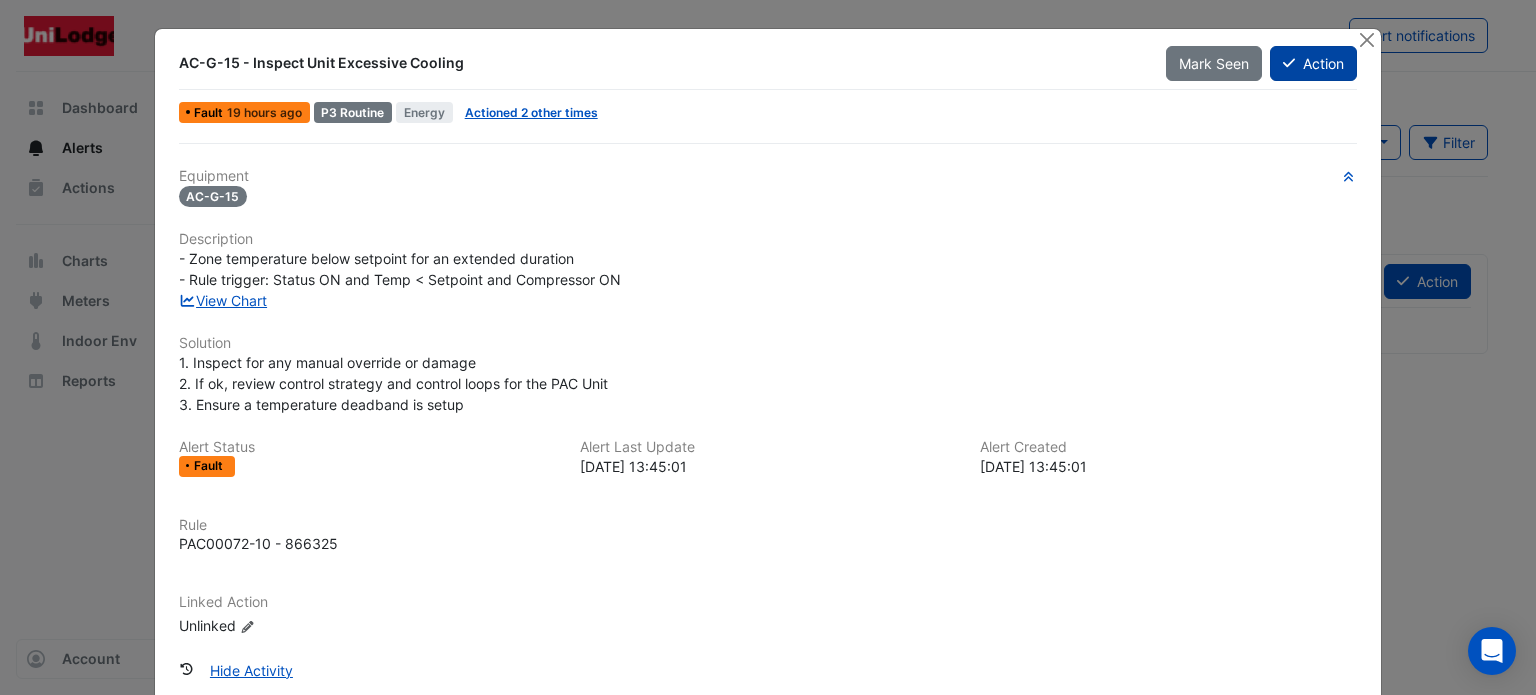 click on "Action" 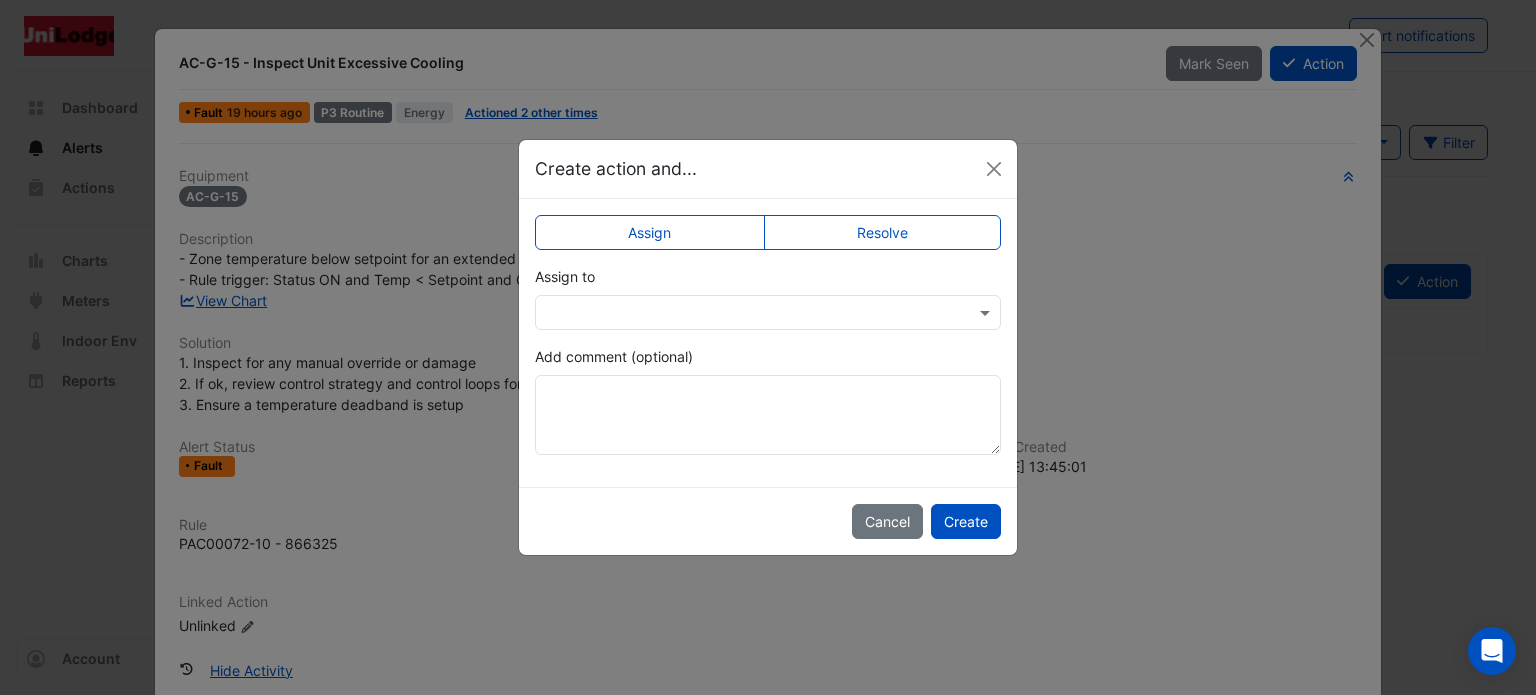 click at bounding box center (748, 313) 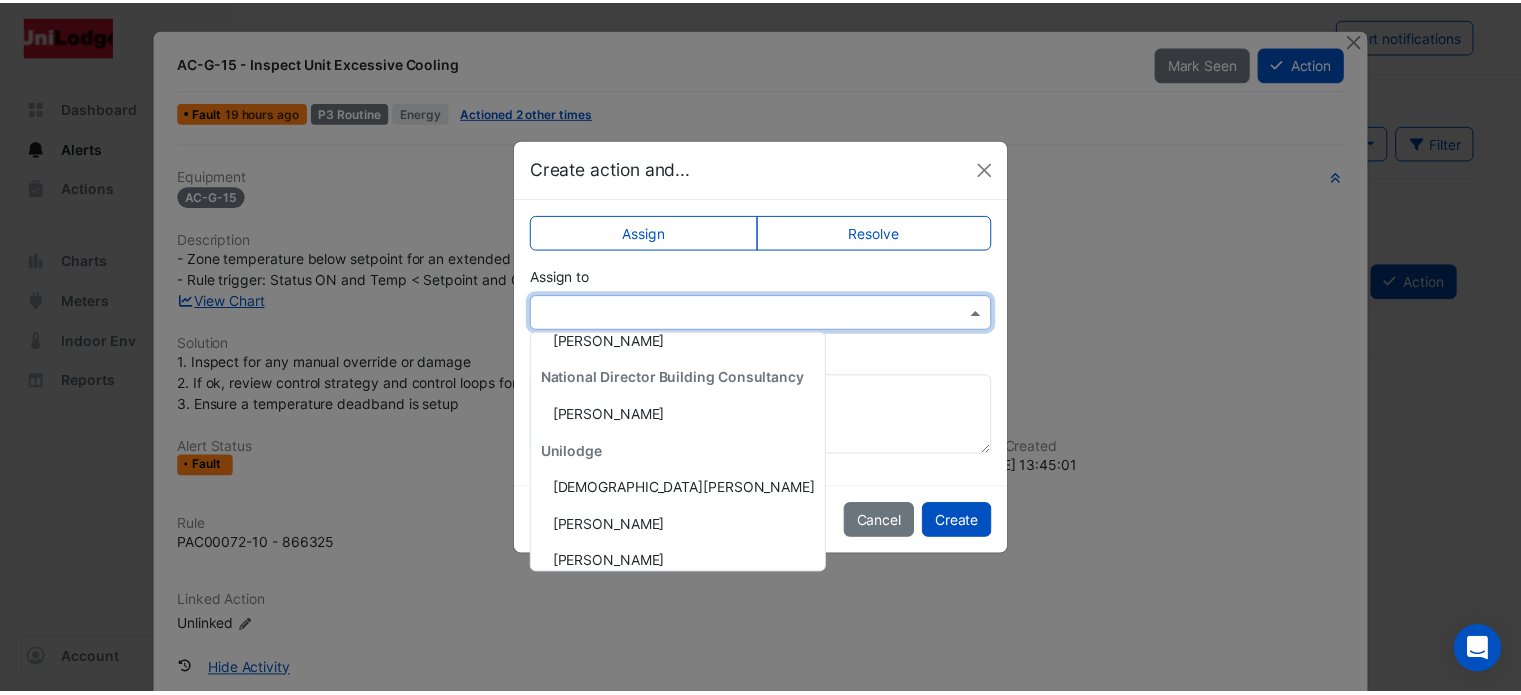 scroll, scrollTop: 426, scrollLeft: 0, axis: vertical 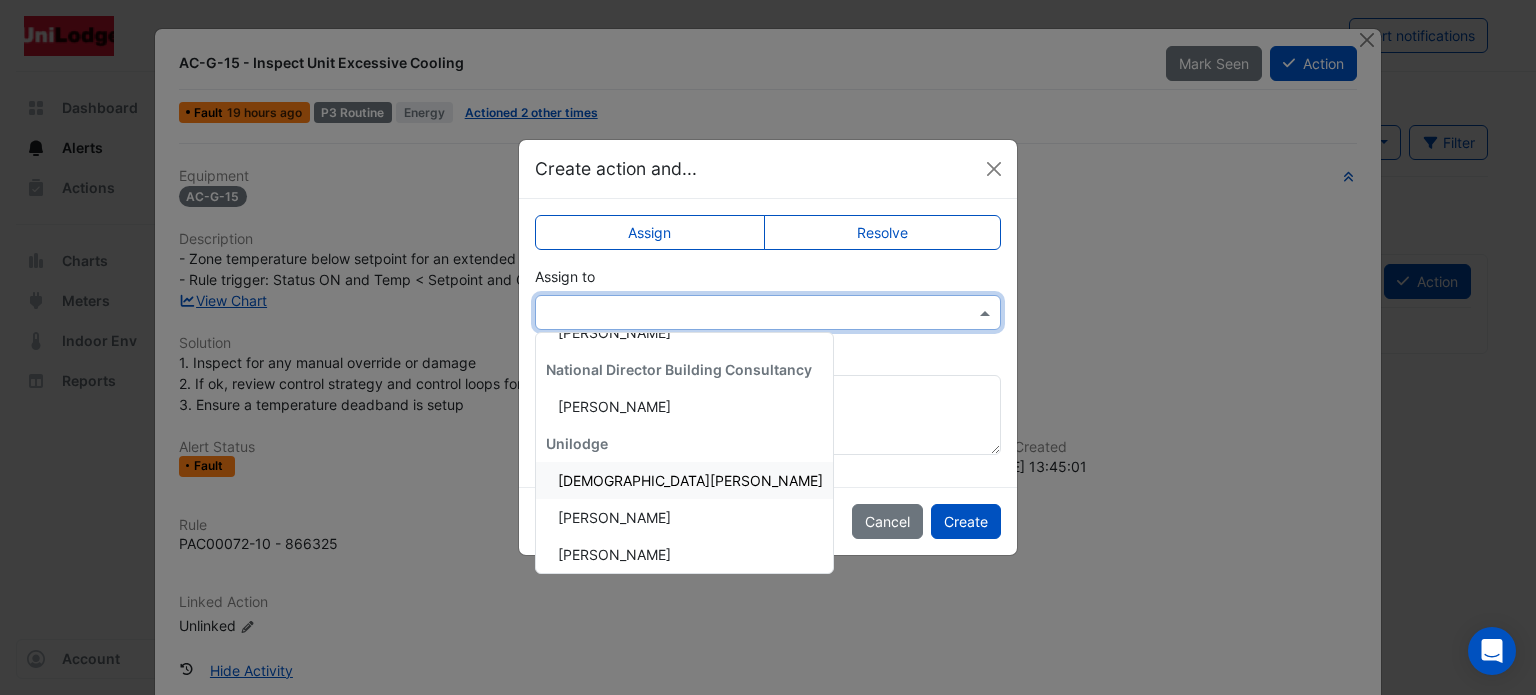 click on "Krishna  Lakshminarayanan" at bounding box center (690, 480) 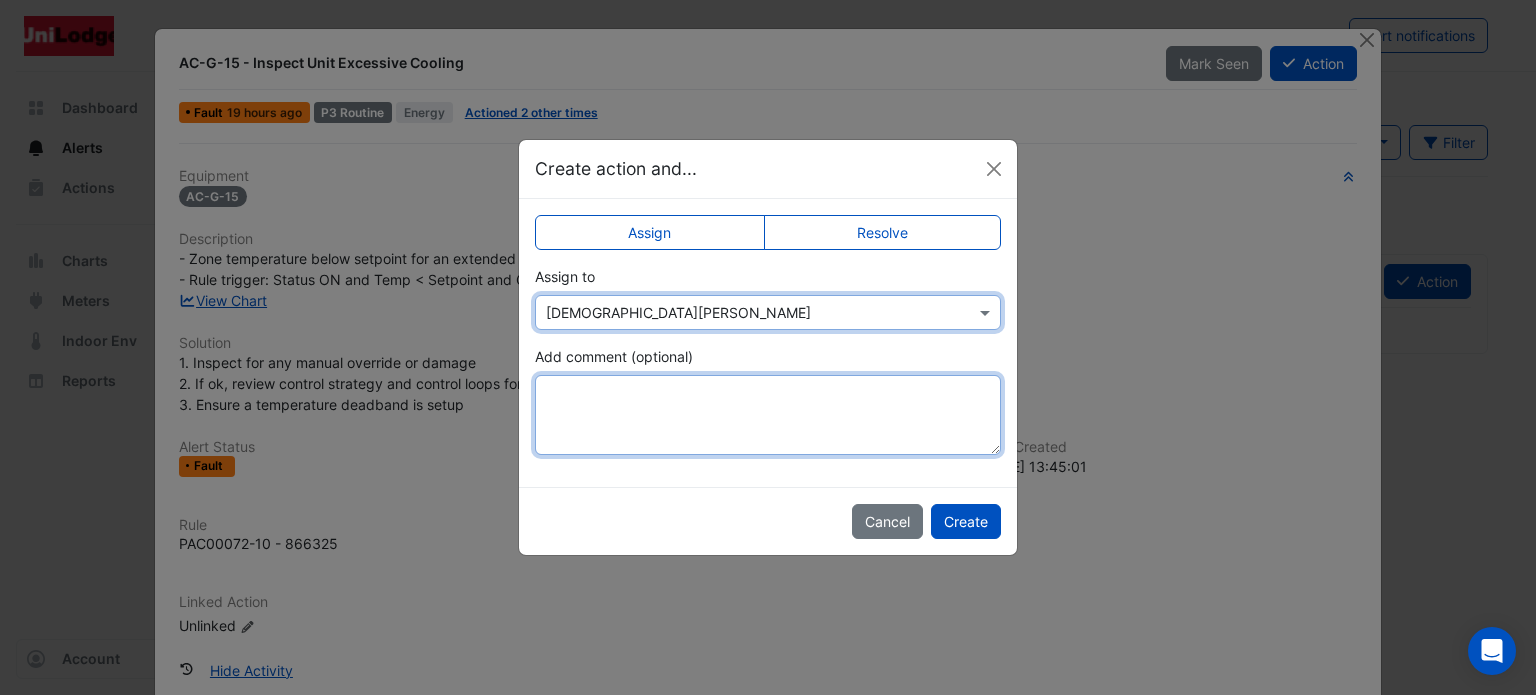 click on "Add comment (optional)" at bounding box center (768, 415) 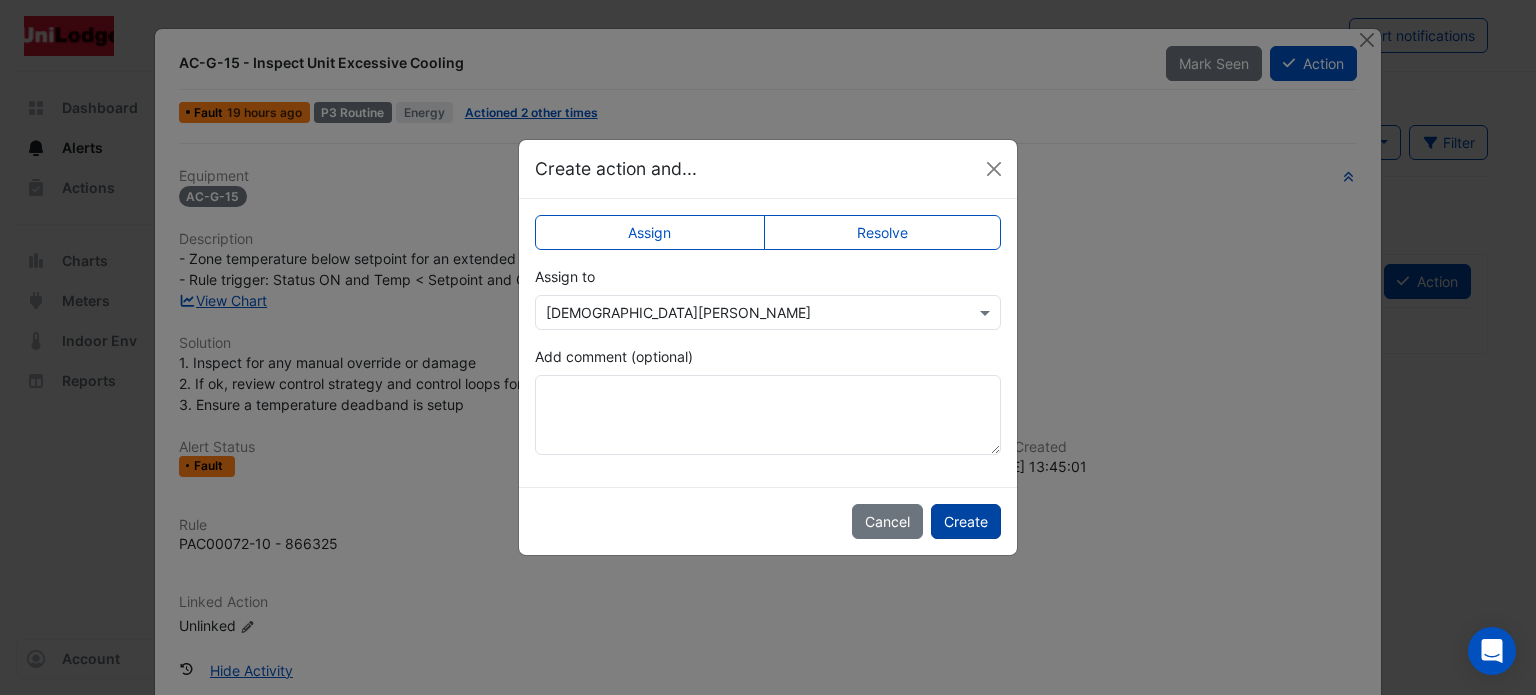 click on "Create" 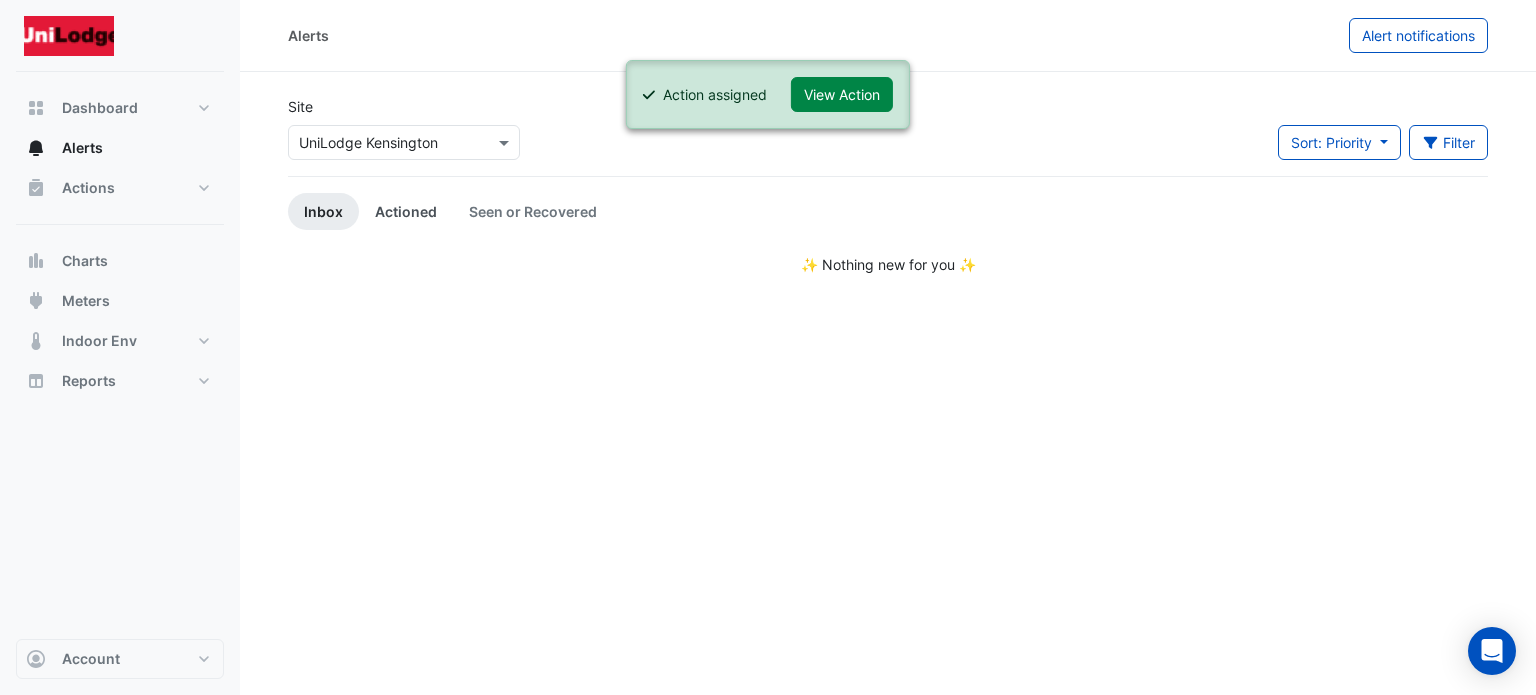 click on "Actioned" at bounding box center [406, 211] 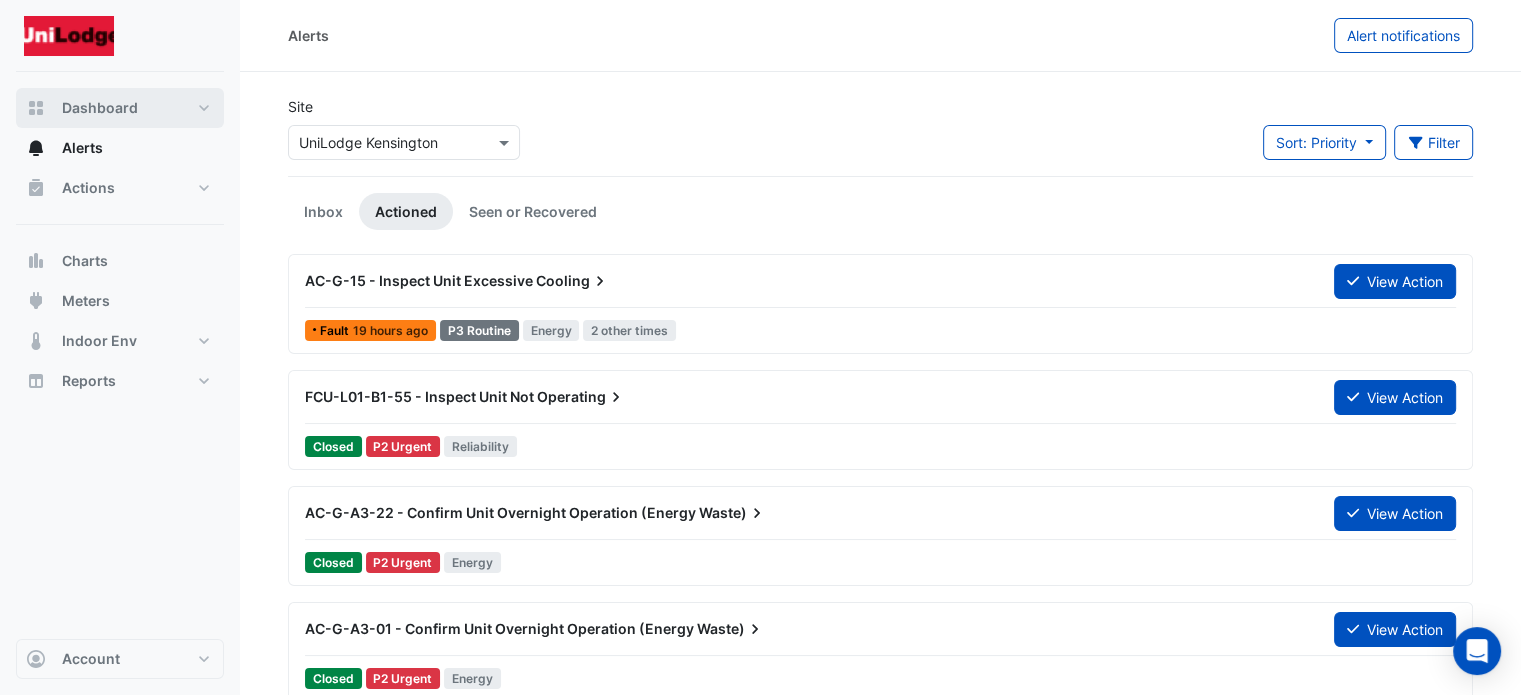 click on "Dashboard" at bounding box center [120, 108] 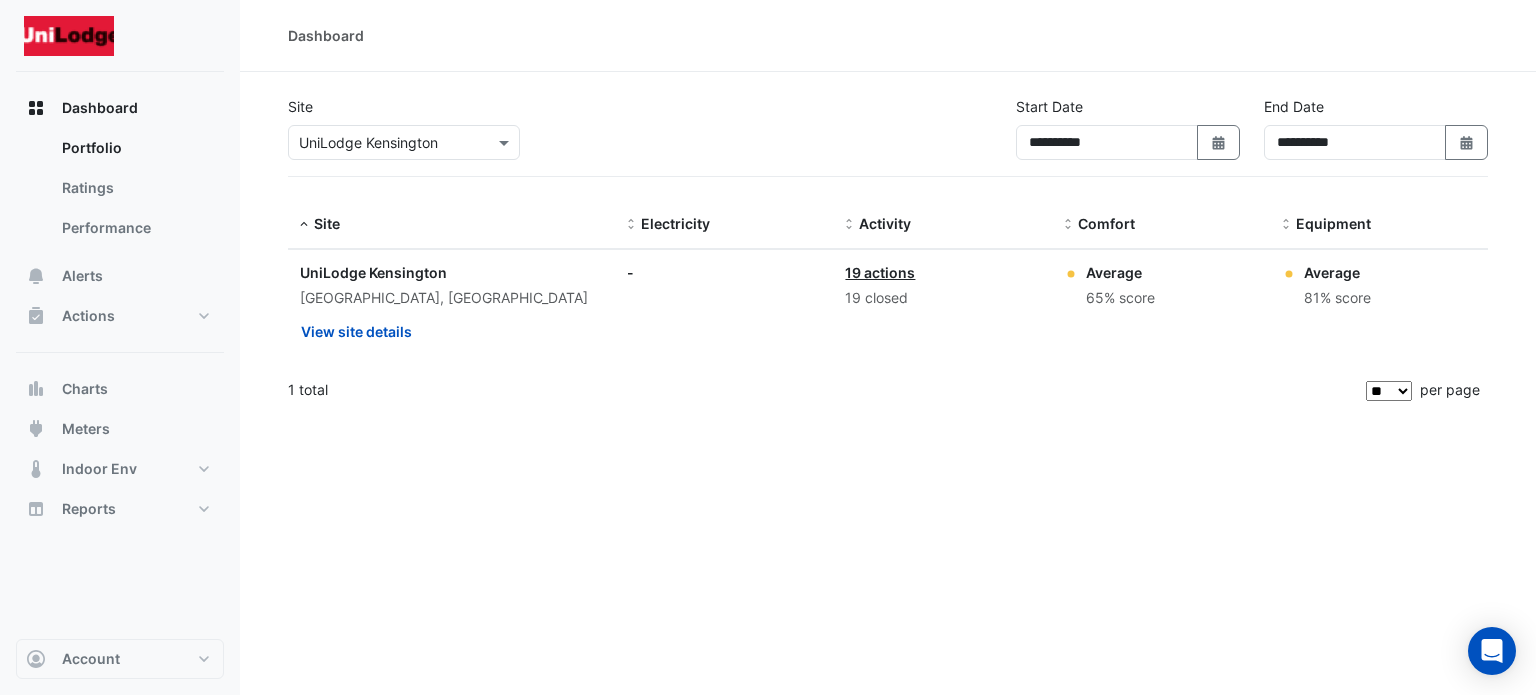 click 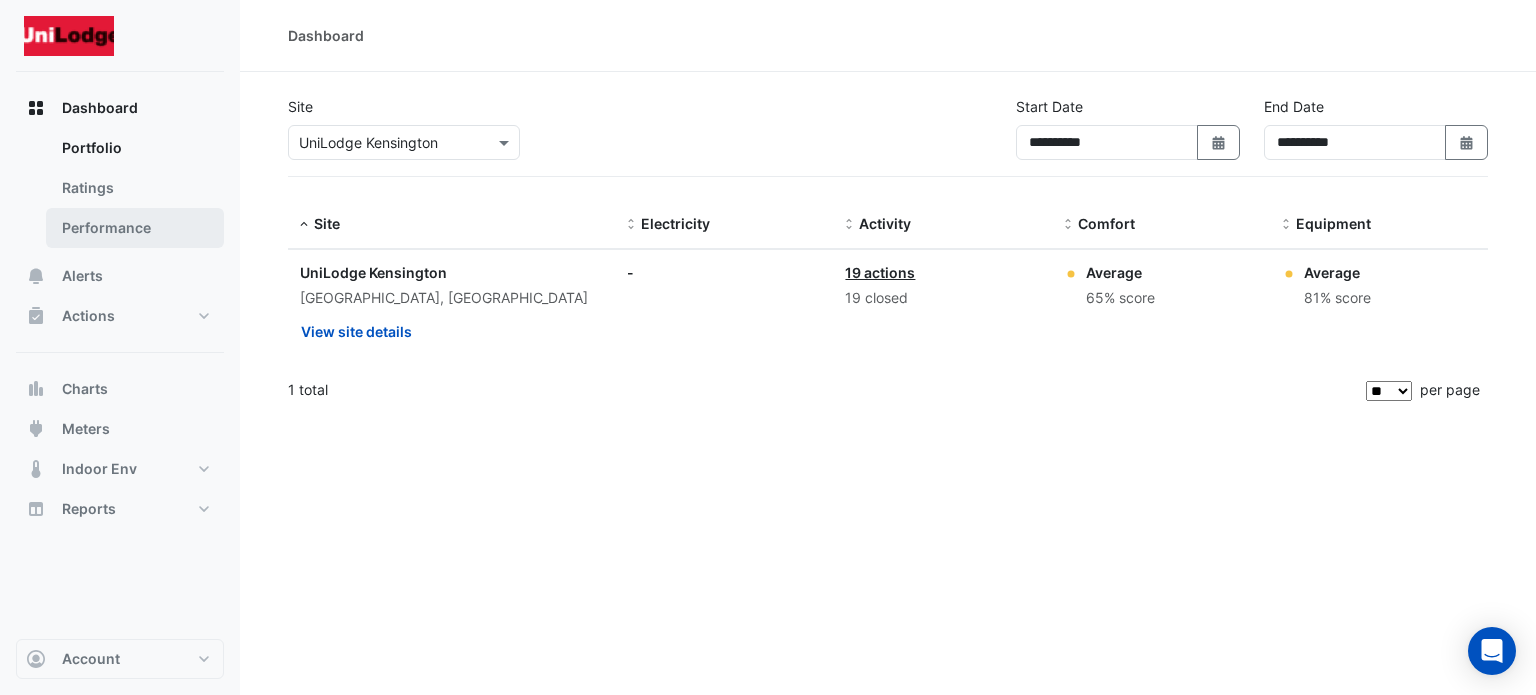 click on "Performance" at bounding box center (135, 228) 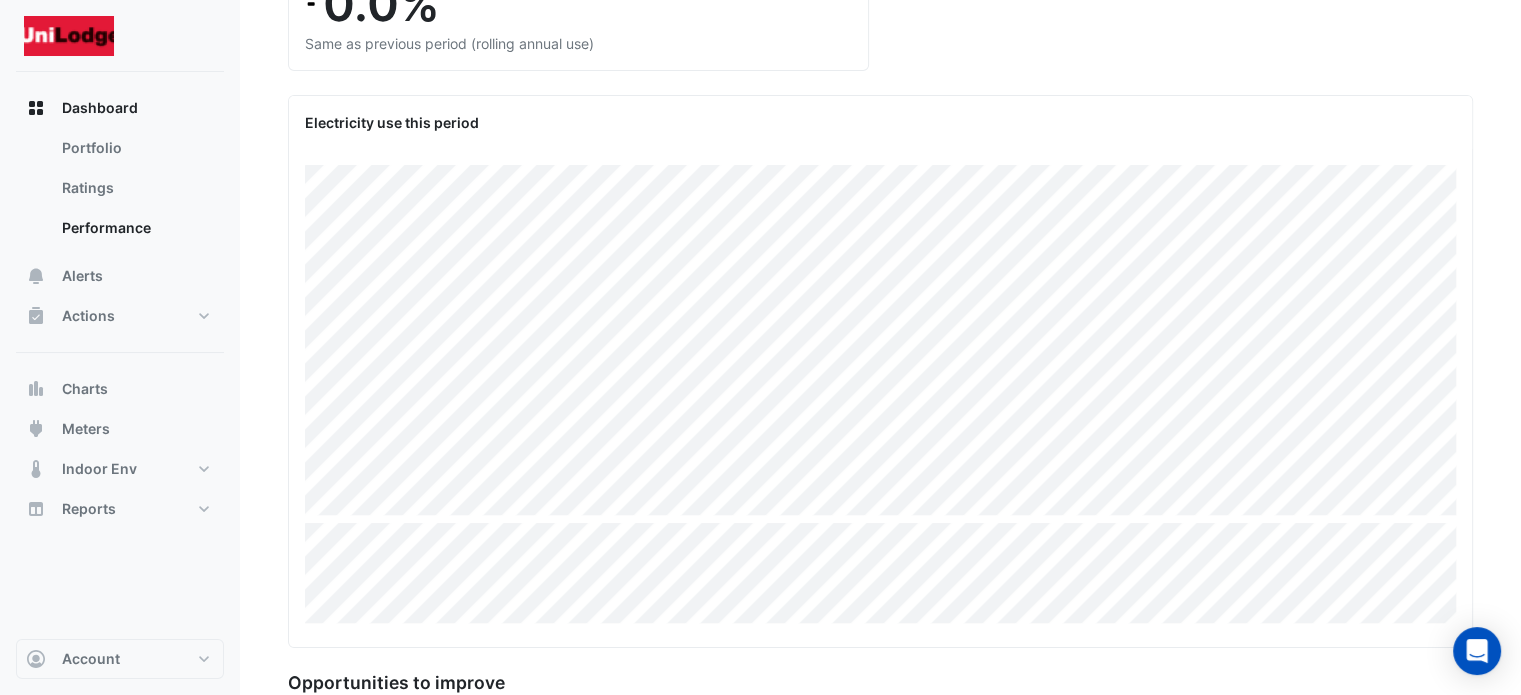 scroll, scrollTop: 0, scrollLeft: 0, axis: both 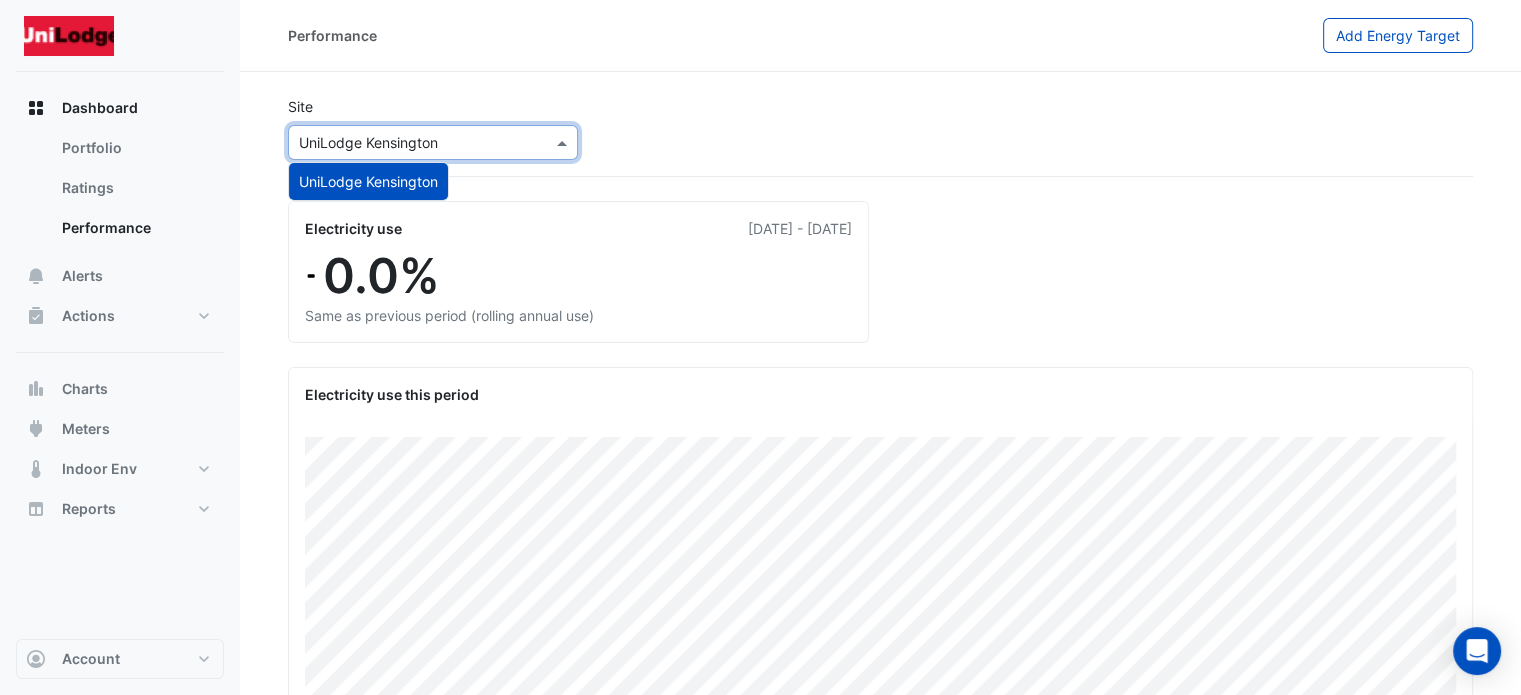 click at bounding box center (413, 143) 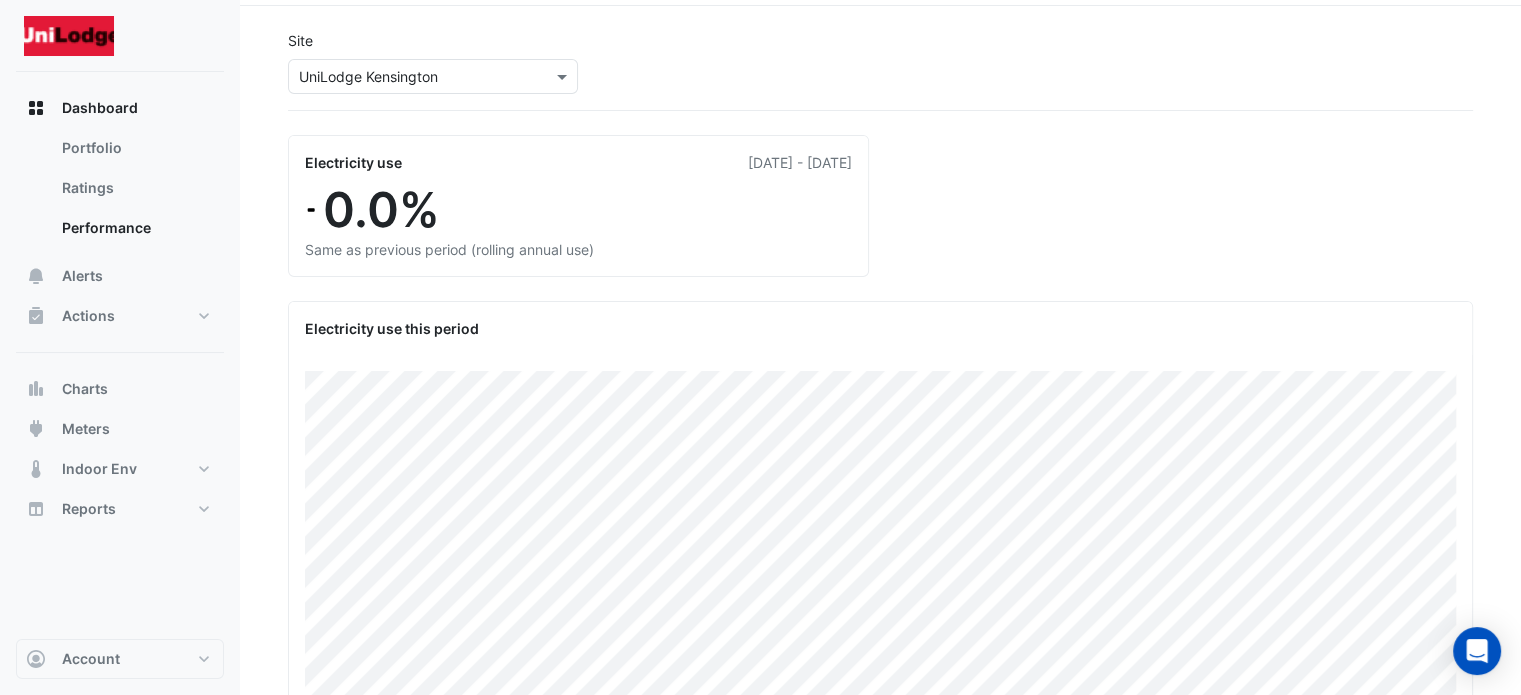 scroll, scrollTop: 100, scrollLeft: 0, axis: vertical 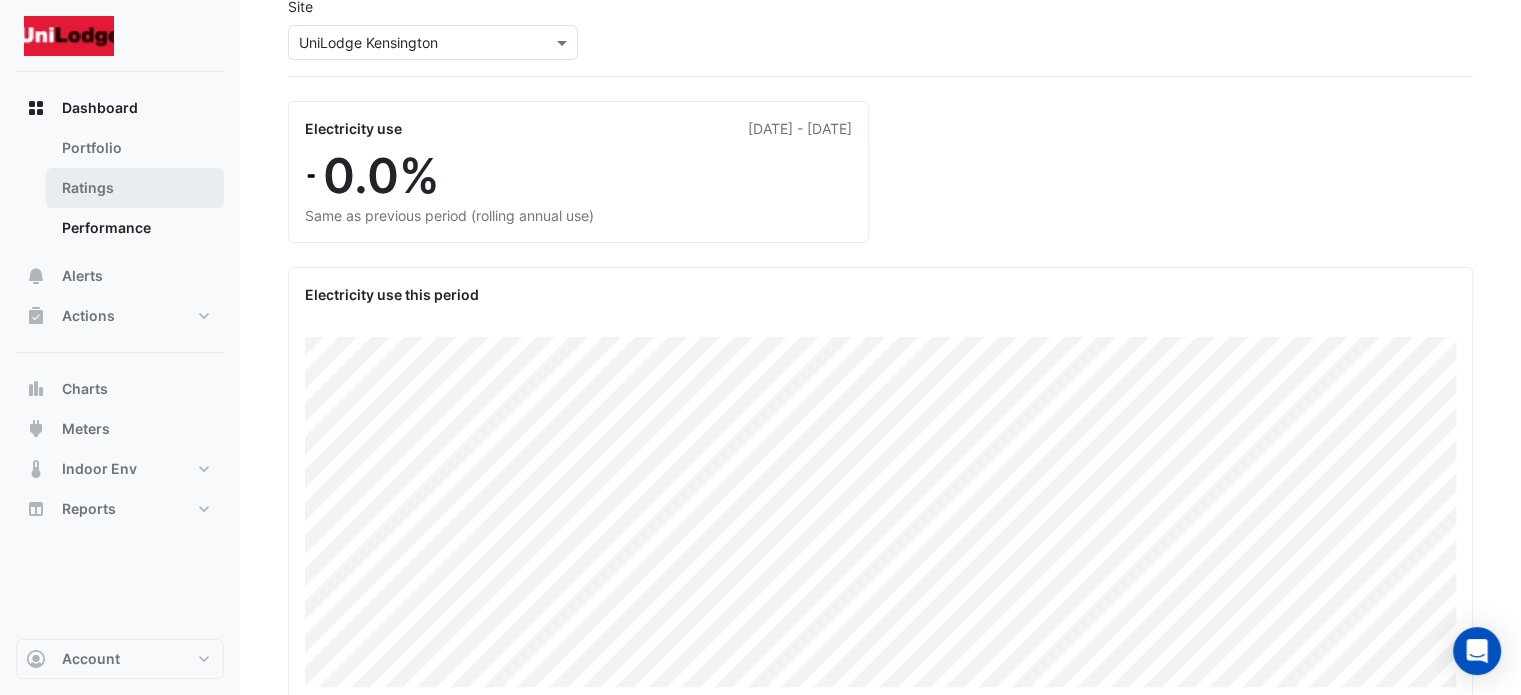 click on "Ratings" at bounding box center [135, 188] 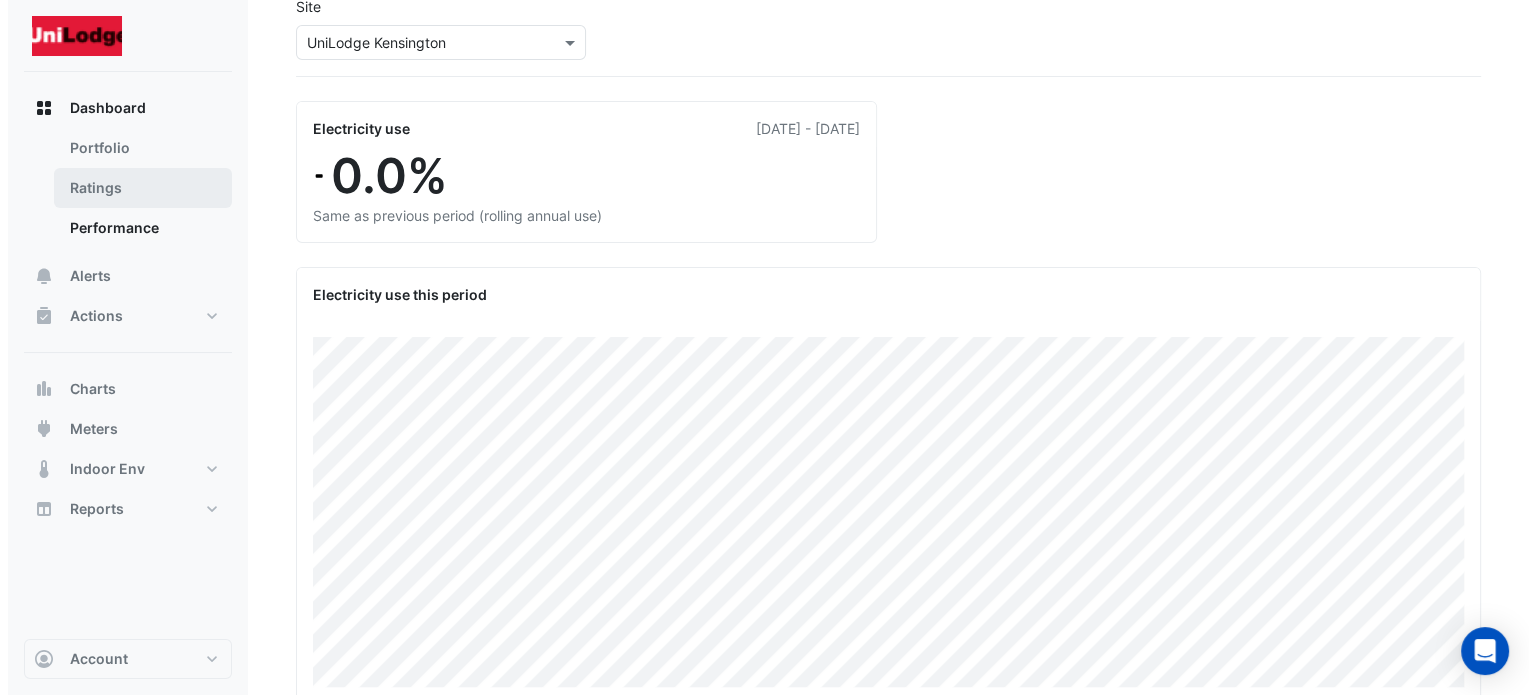 scroll, scrollTop: 0, scrollLeft: 0, axis: both 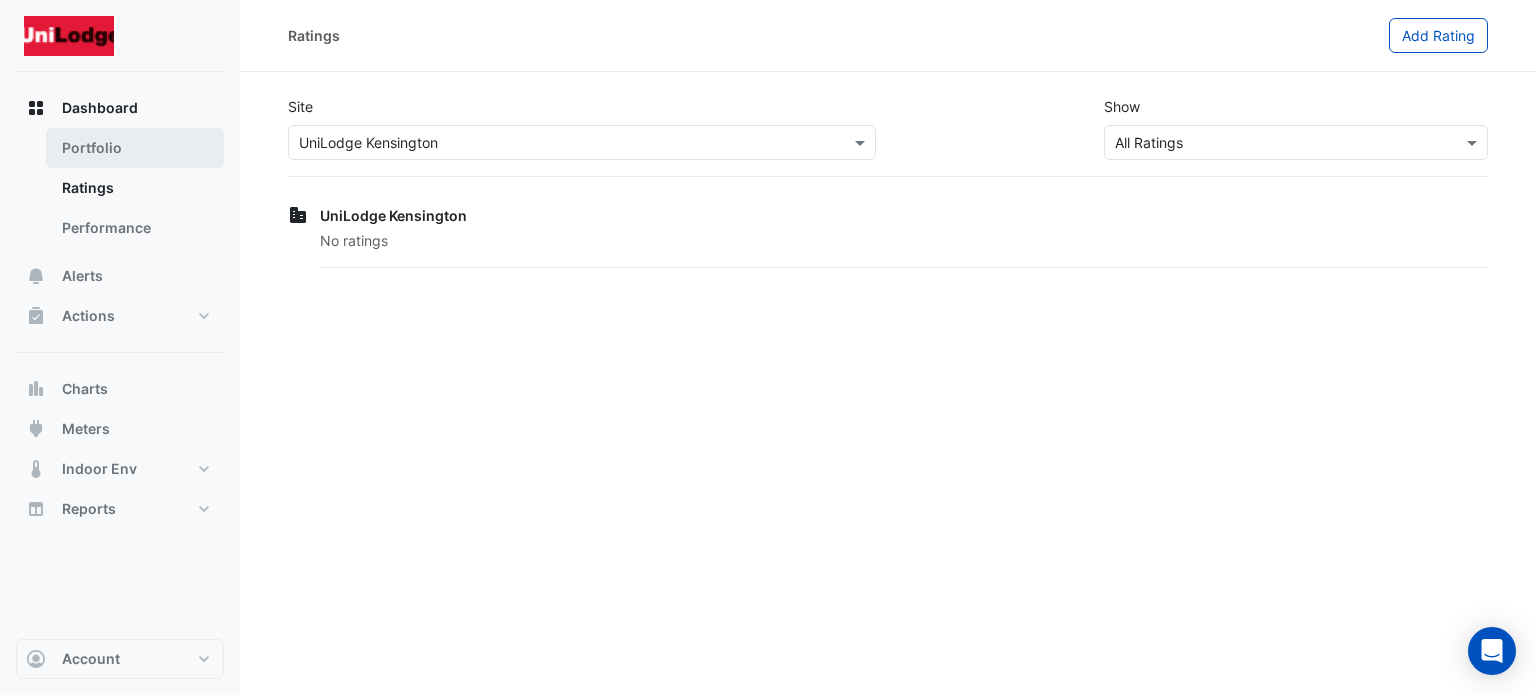 click on "Portfolio" at bounding box center [135, 148] 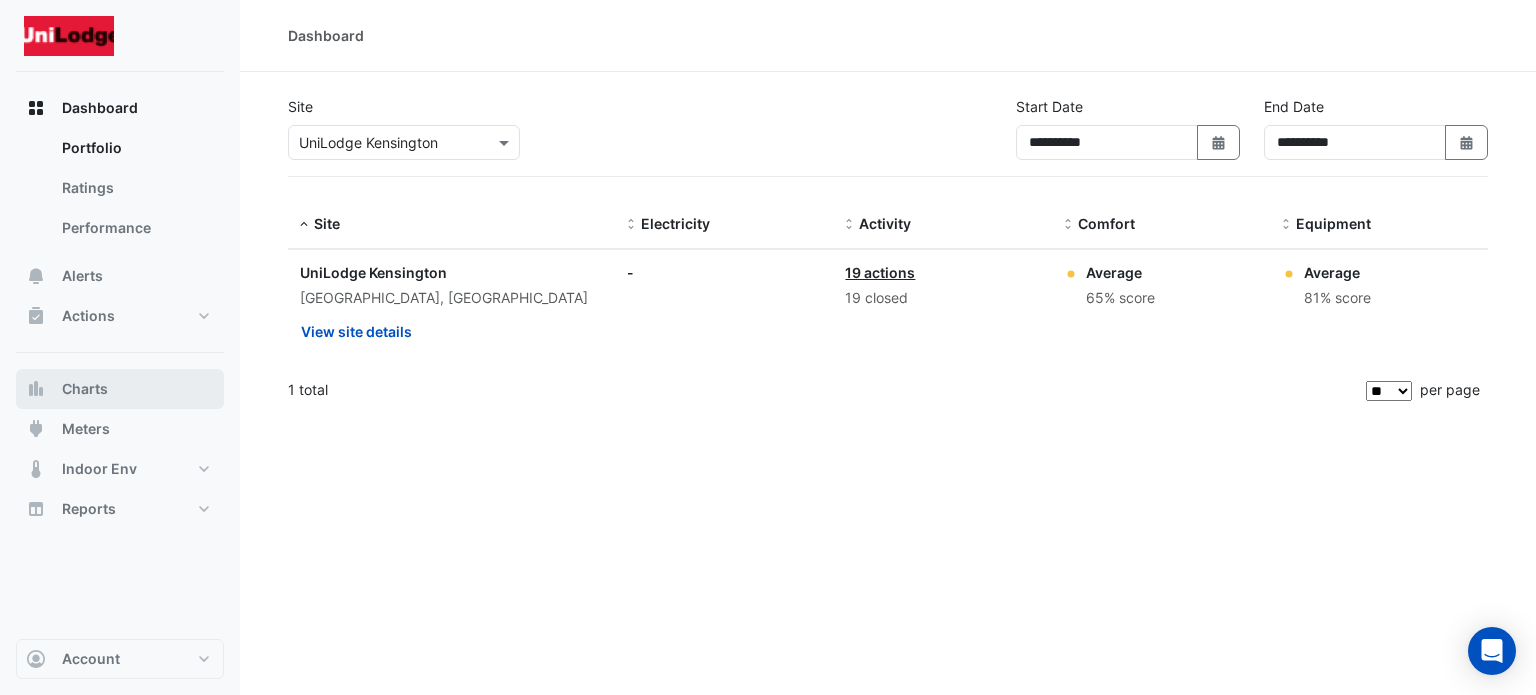 click on "Charts" at bounding box center (120, 389) 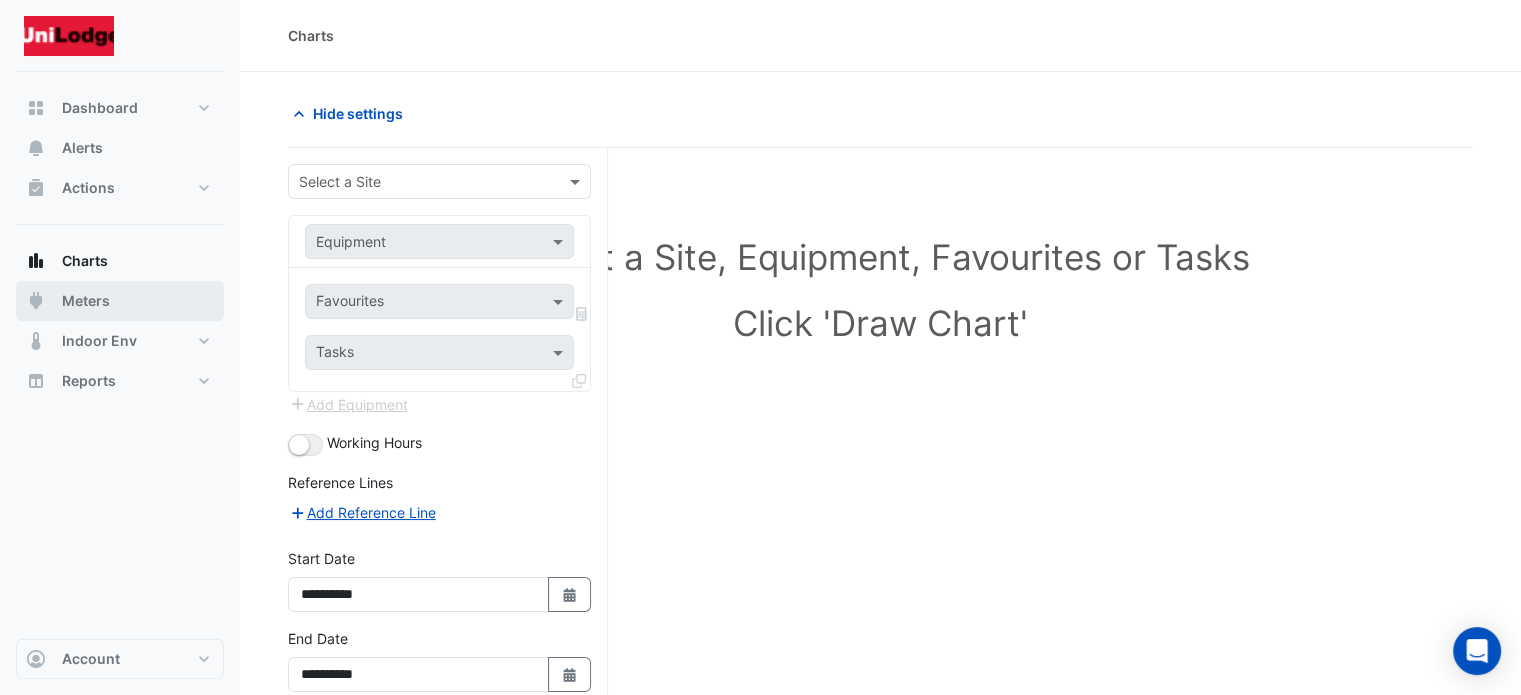 click on "Meters" at bounding box center [86, 301] 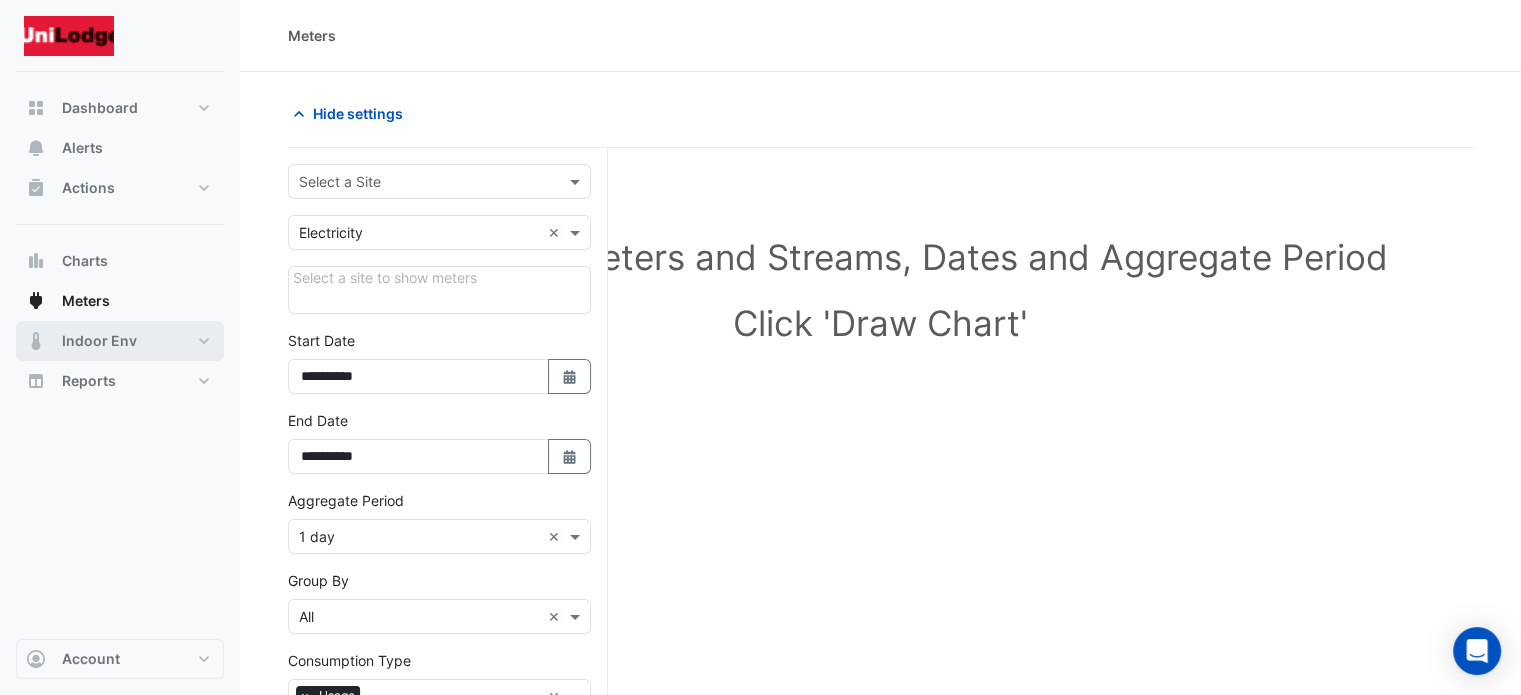 click on "Indoor Env" at bounding box center (99, 341) 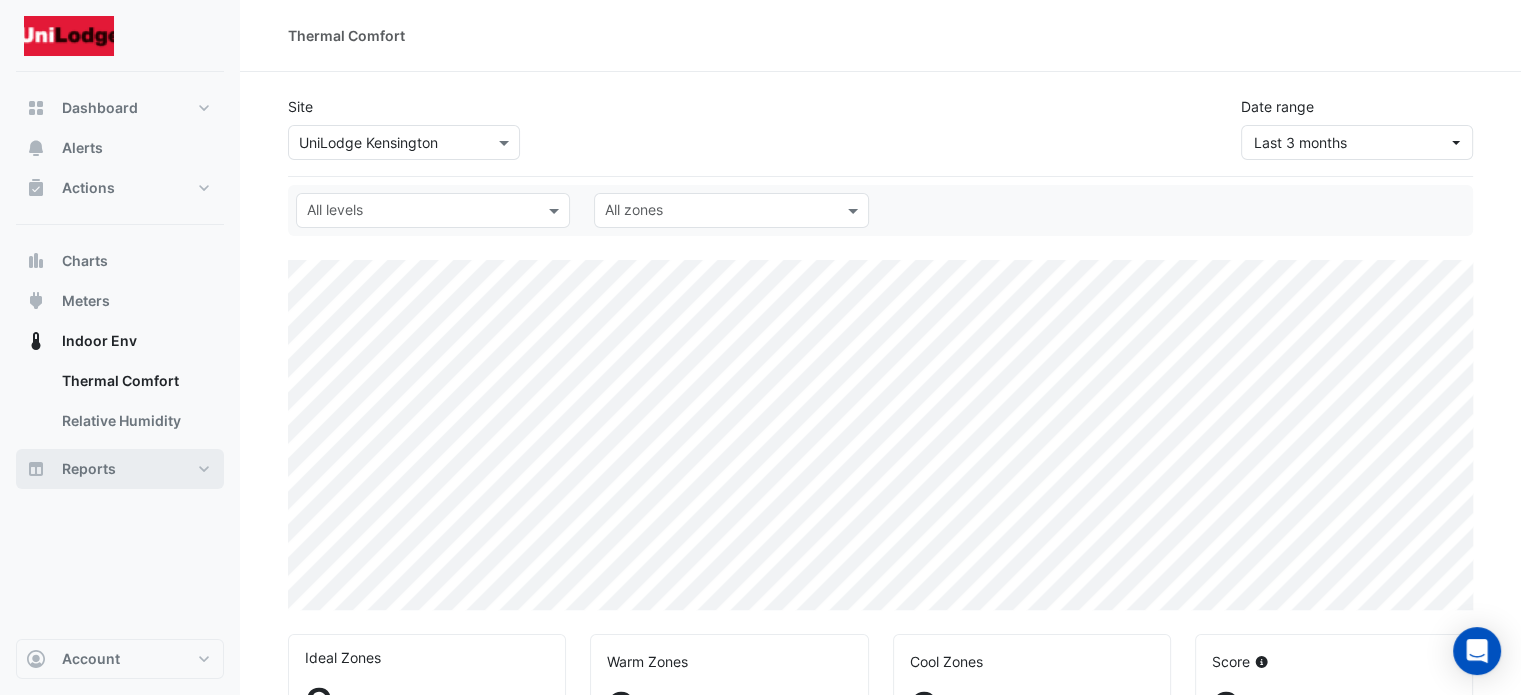 click on "Reports" at bounding box center (89, 469) 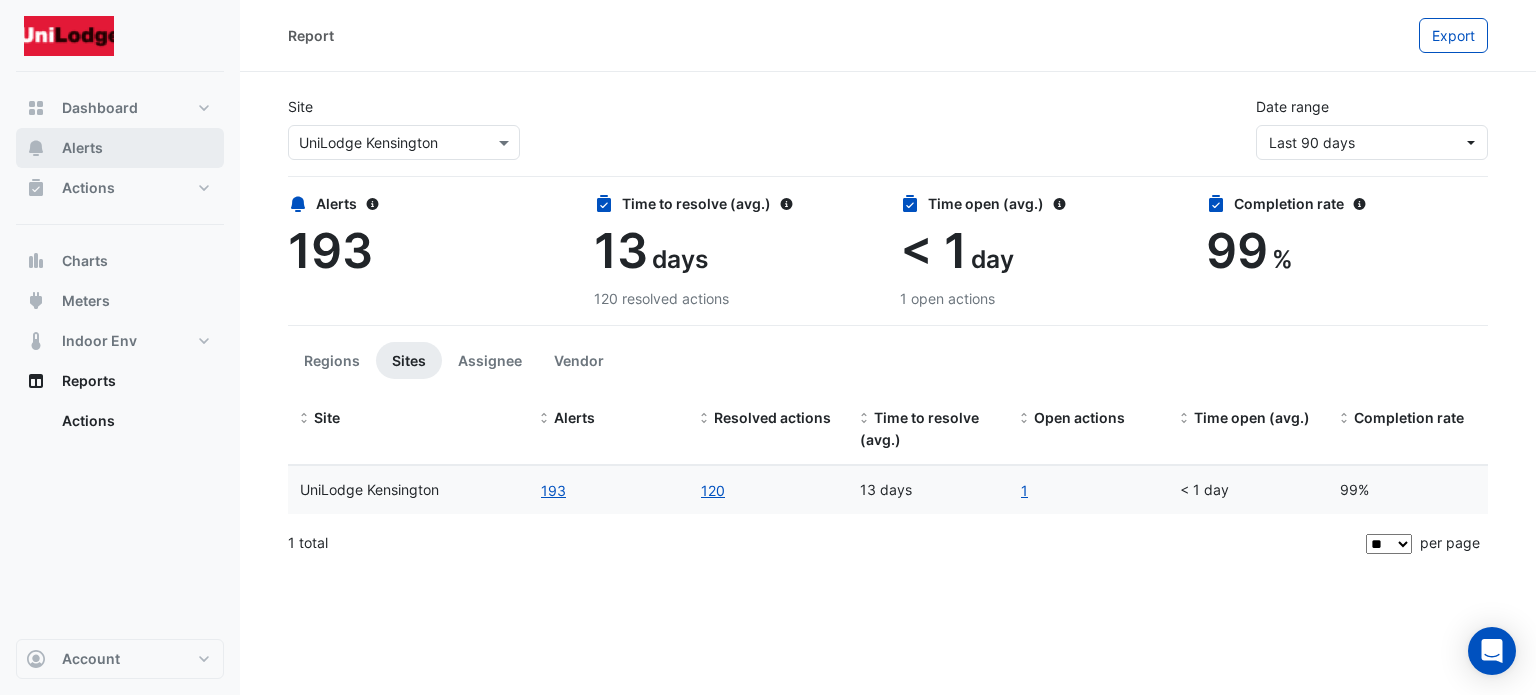 click on "Alerts" at bounding box center (120, 148) 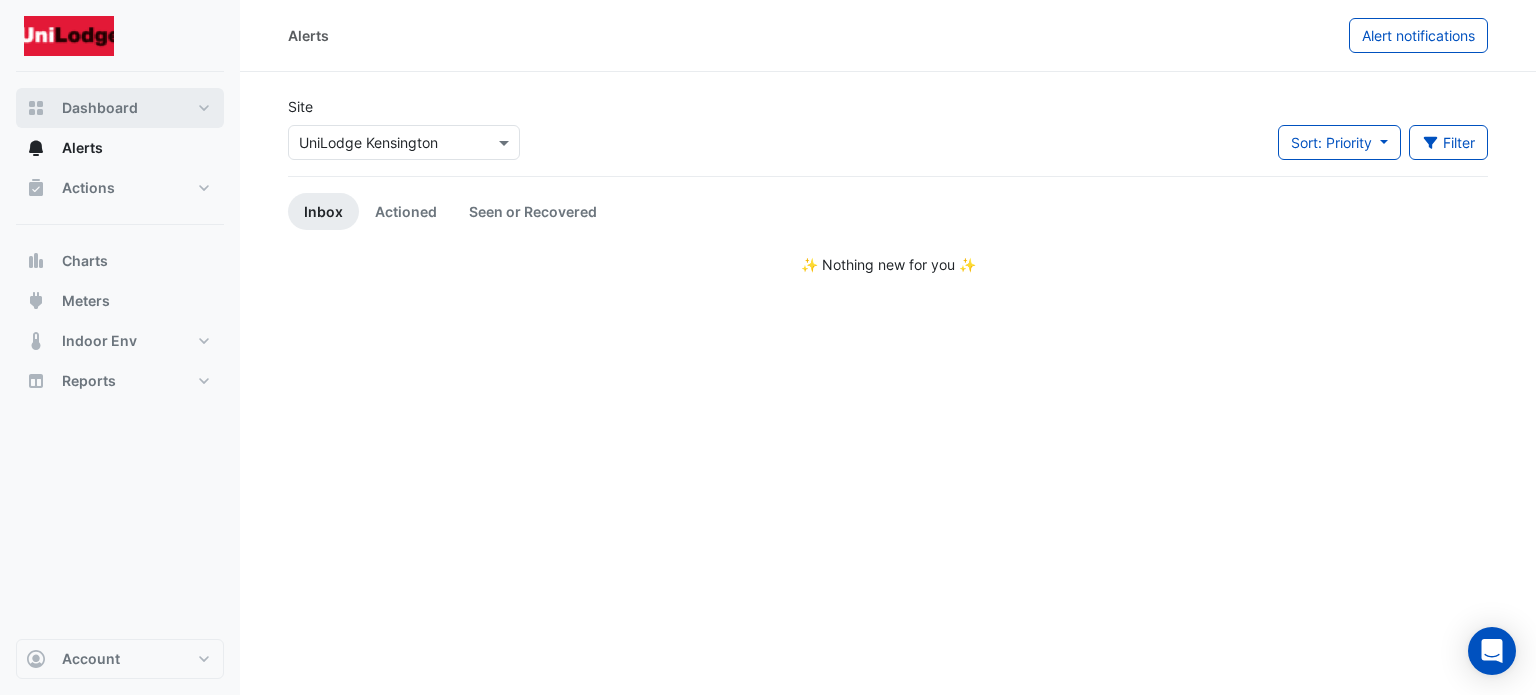 click on "Dashboard" at bounding box center (100, 108) 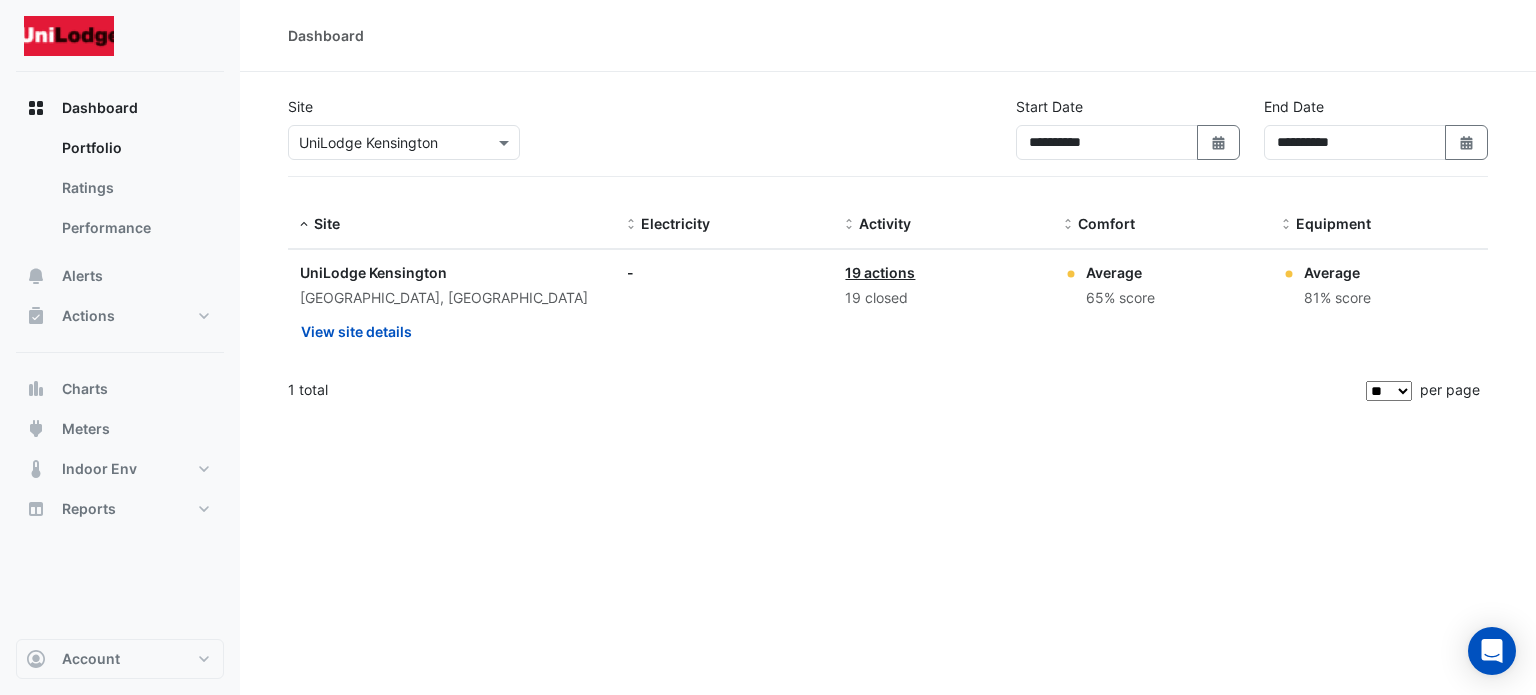 drag, startPoint x: 1085, startPoint y: -115, endPoint x: 1156, endPoint y: -121, distance: 71.25307 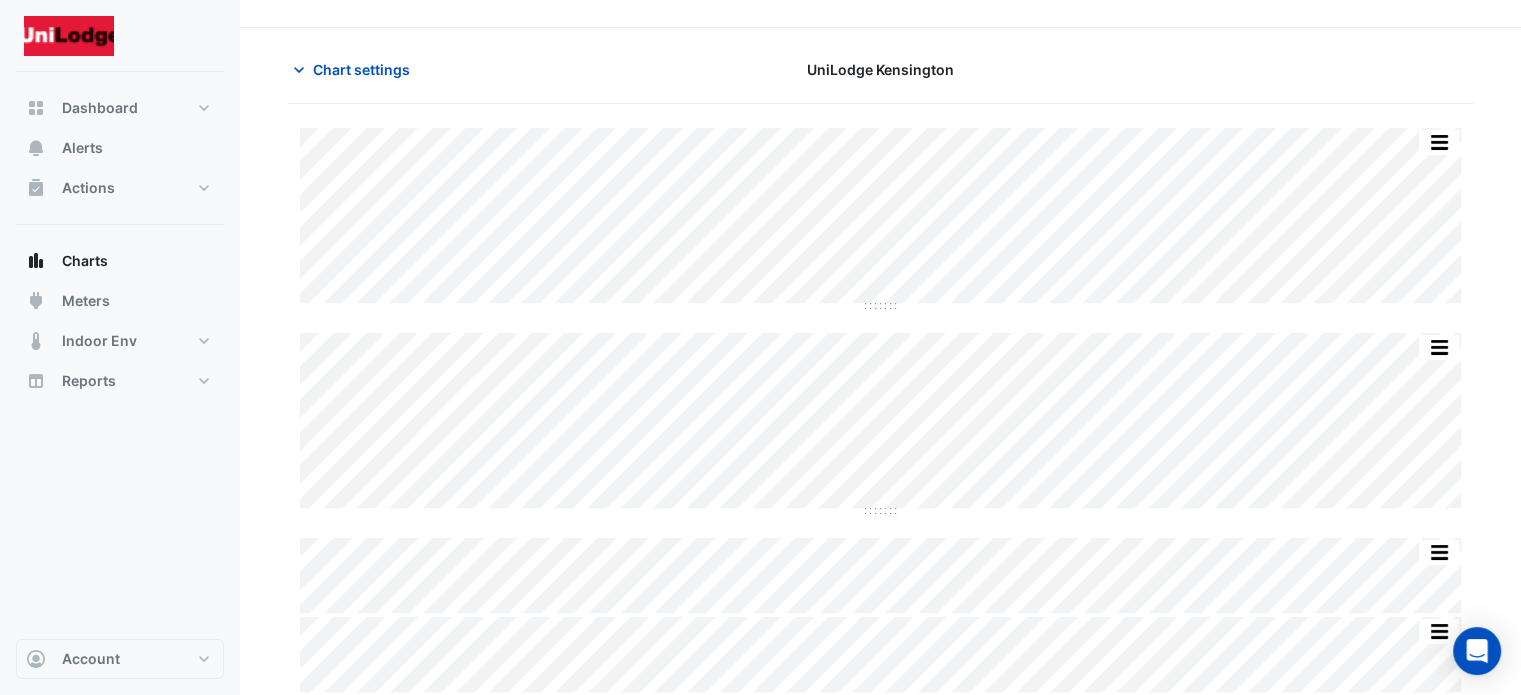 scroll, scrollTop: 0, scrollLeft: 0, axis: both 